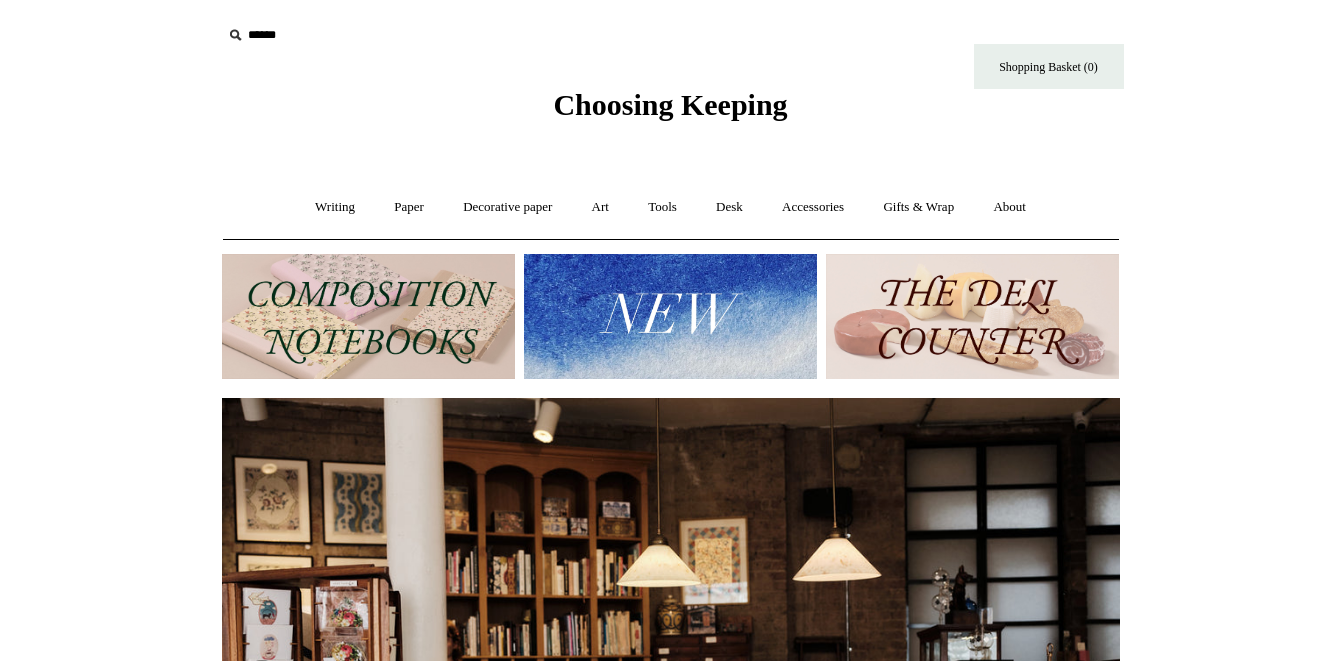 scroll, scrollTop: 0, scrollLeft: 0, axis: both 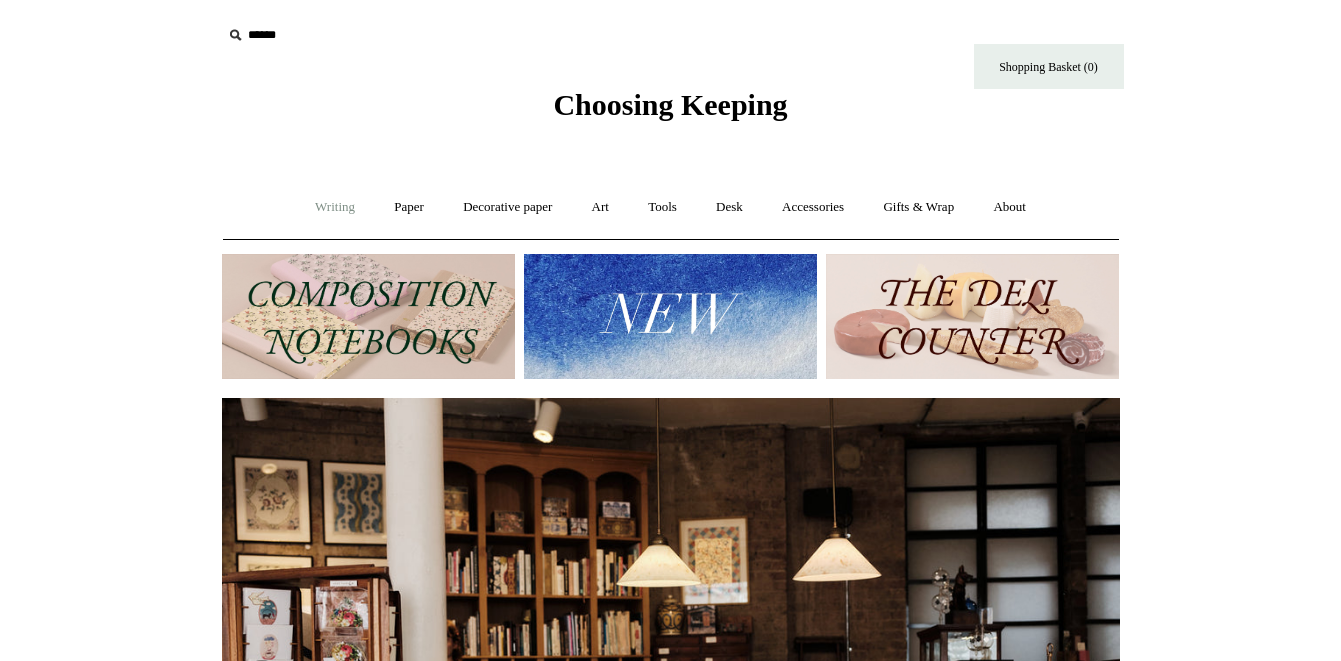 click on "Writing +" at bounding box center (335, 207) 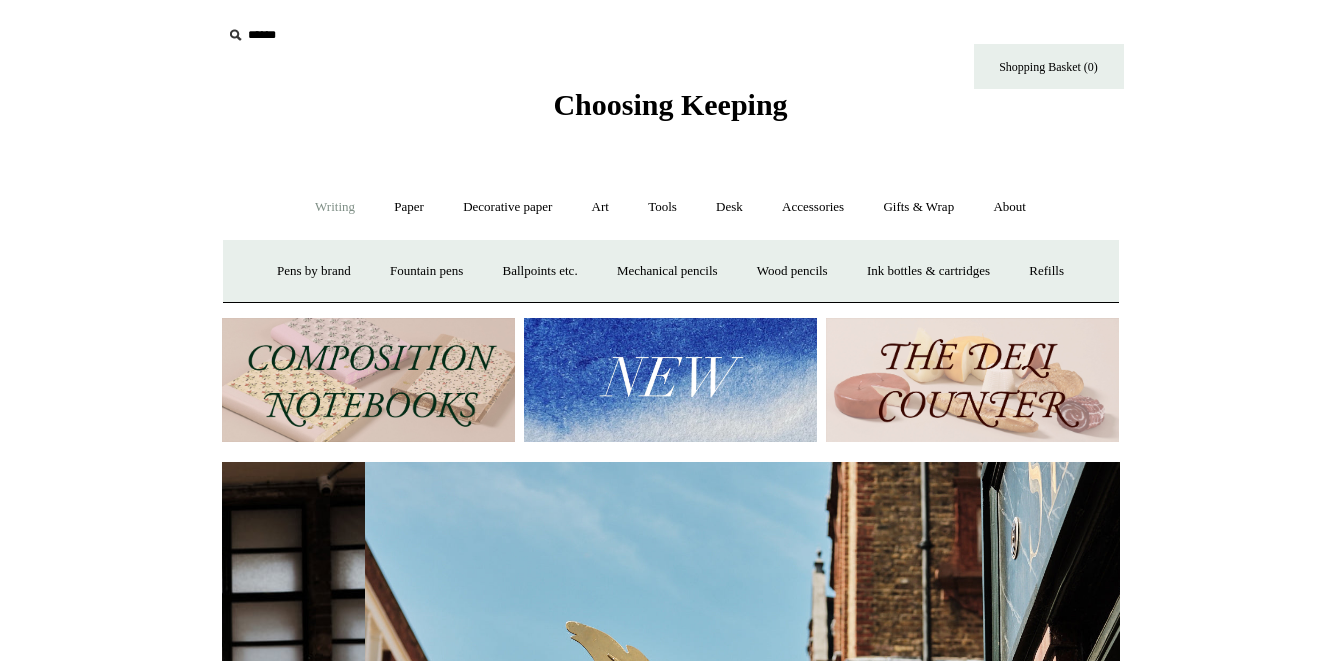 scroll, scrollTop: 0, scrollLeft: 898, axis: horizontal 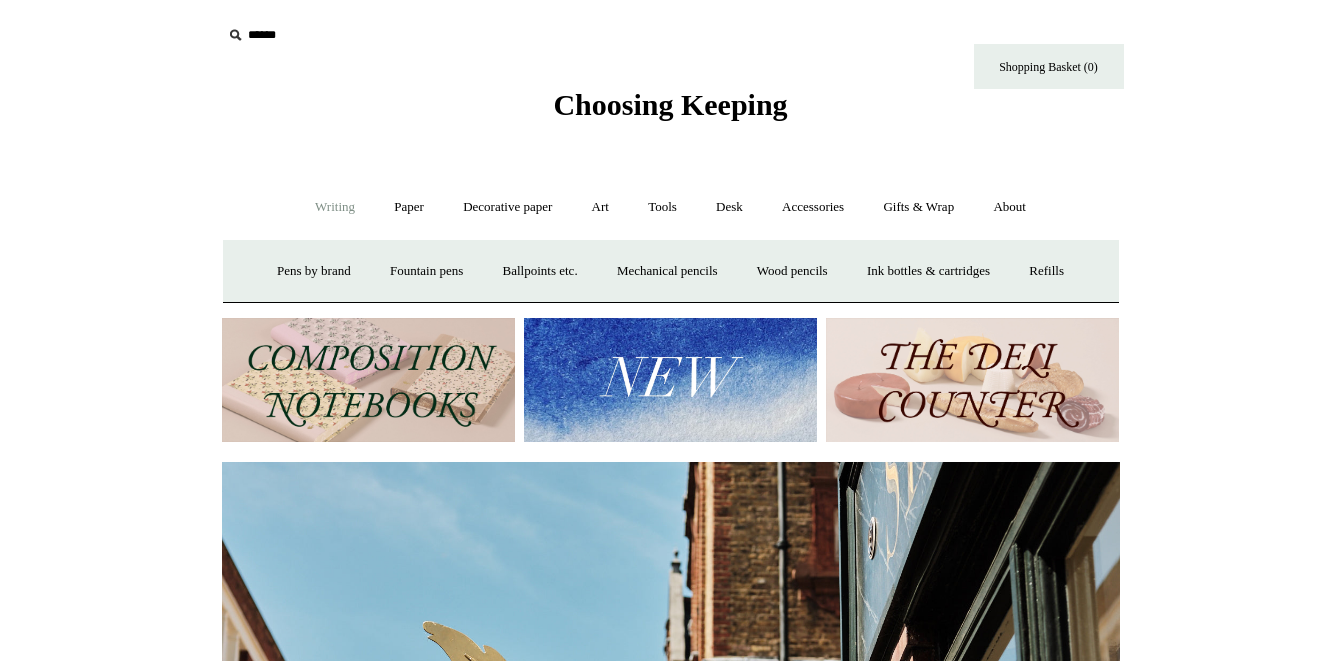 click at bounding box center (670, 380) 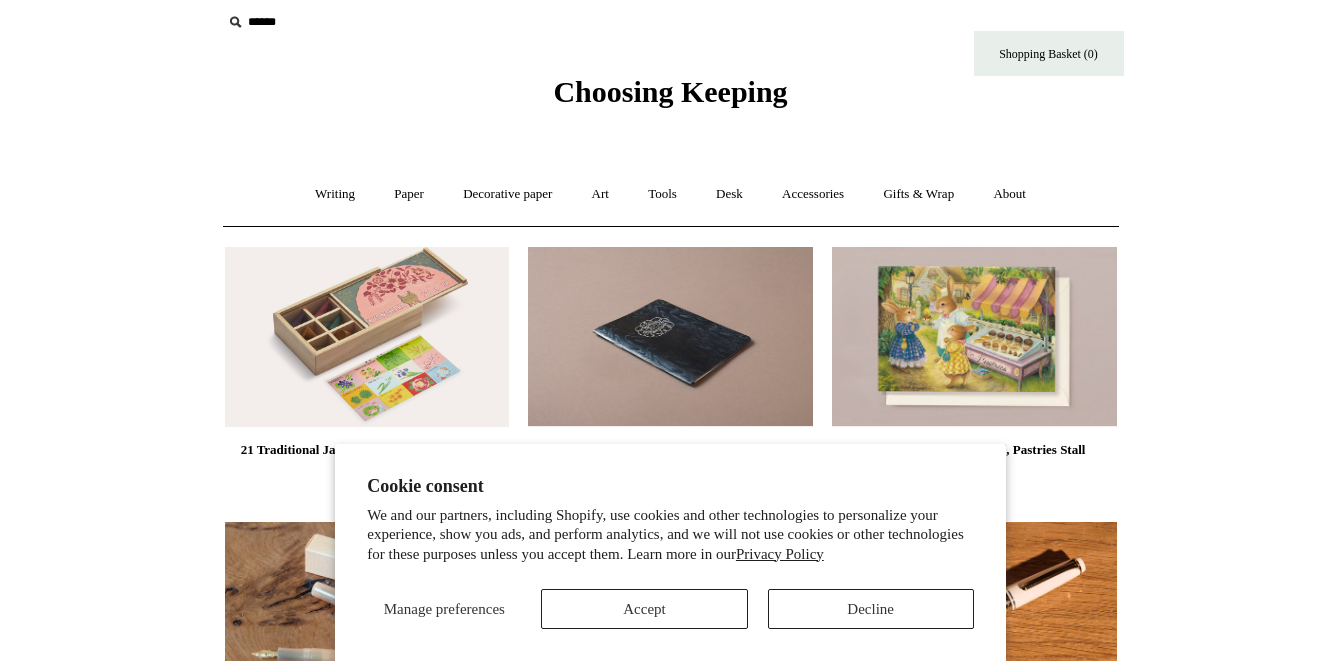 scroll, scrollTop: 15, scrollLeft: 0, axis: vertical 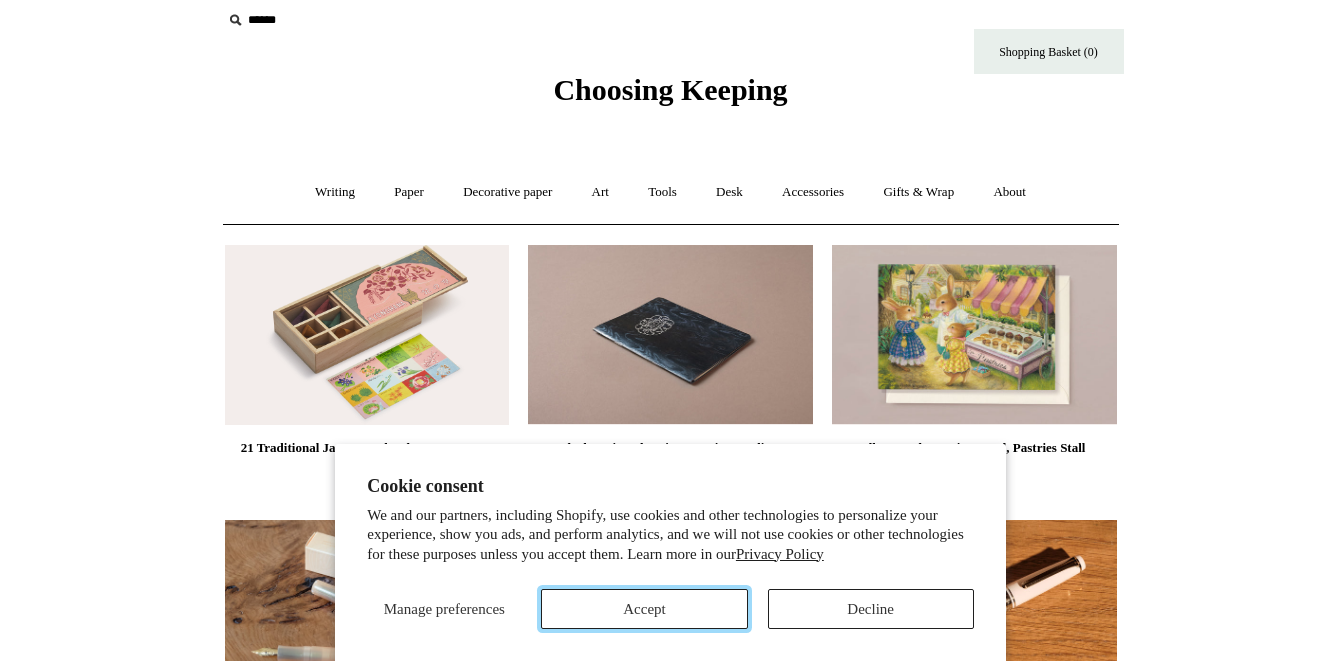 click on "Accept" at bounding box center [644, 609] 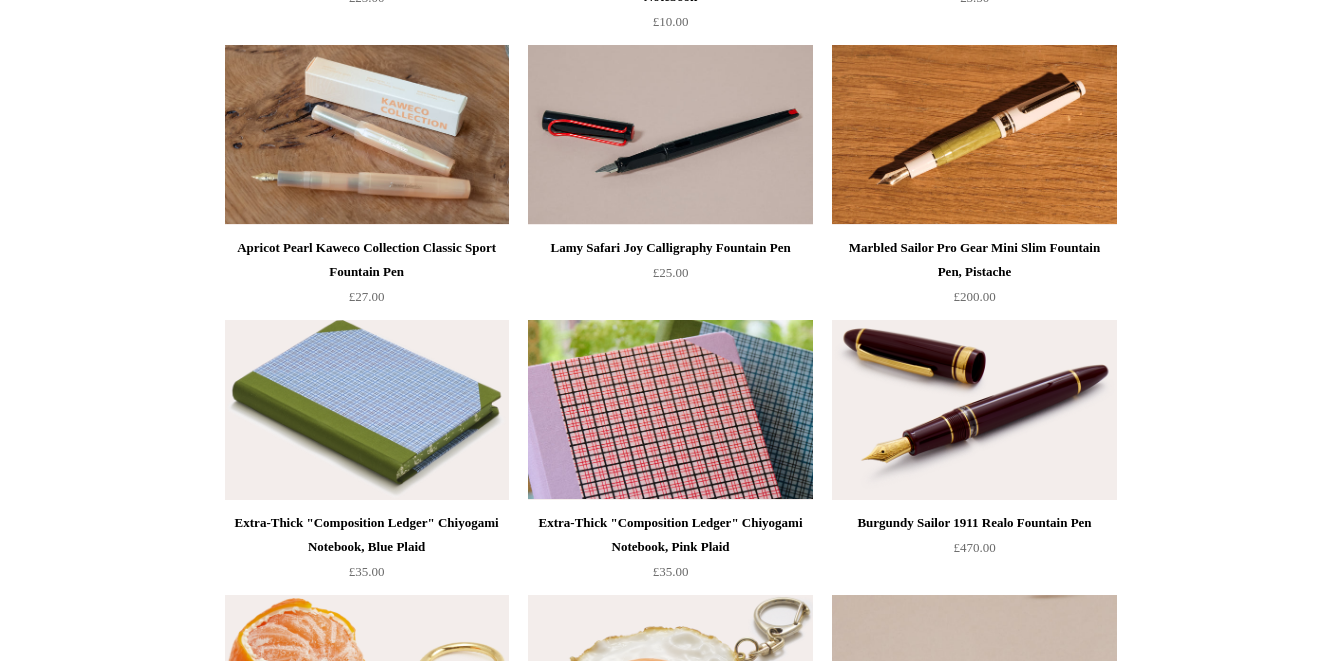 scroll, scrollTop: 492, scrollLeft: 0, axis: vertical 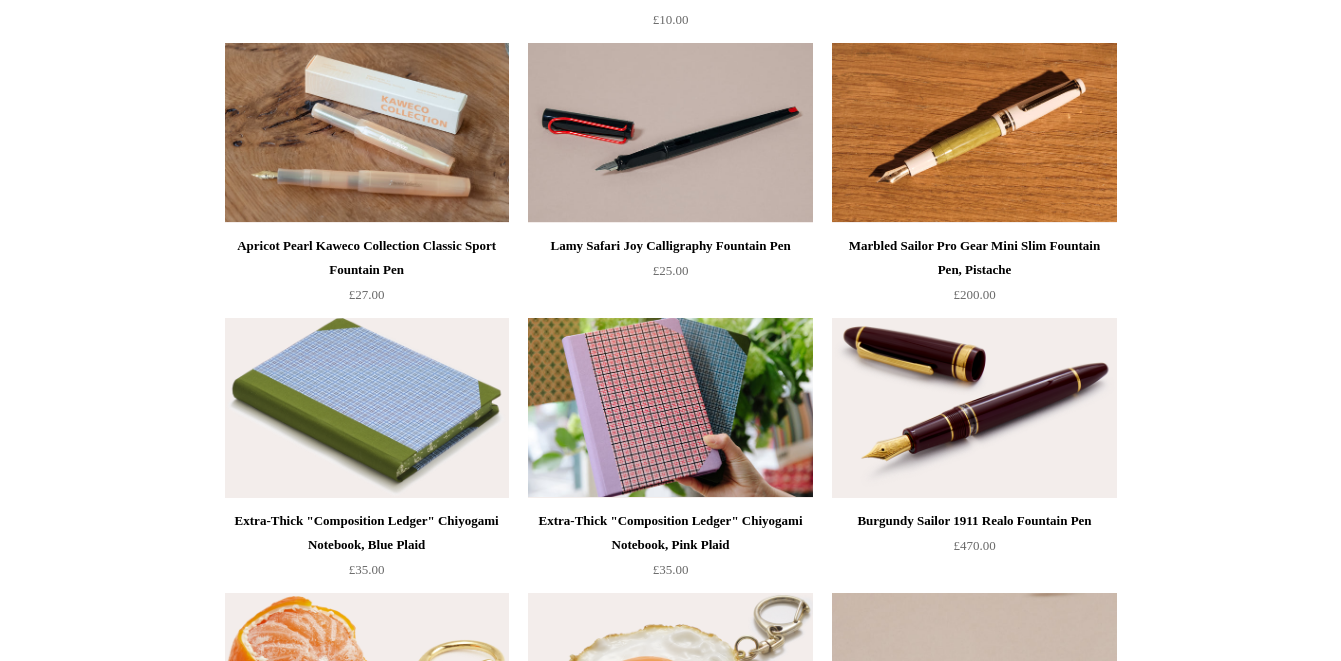 click at bounding box center (367, 408) 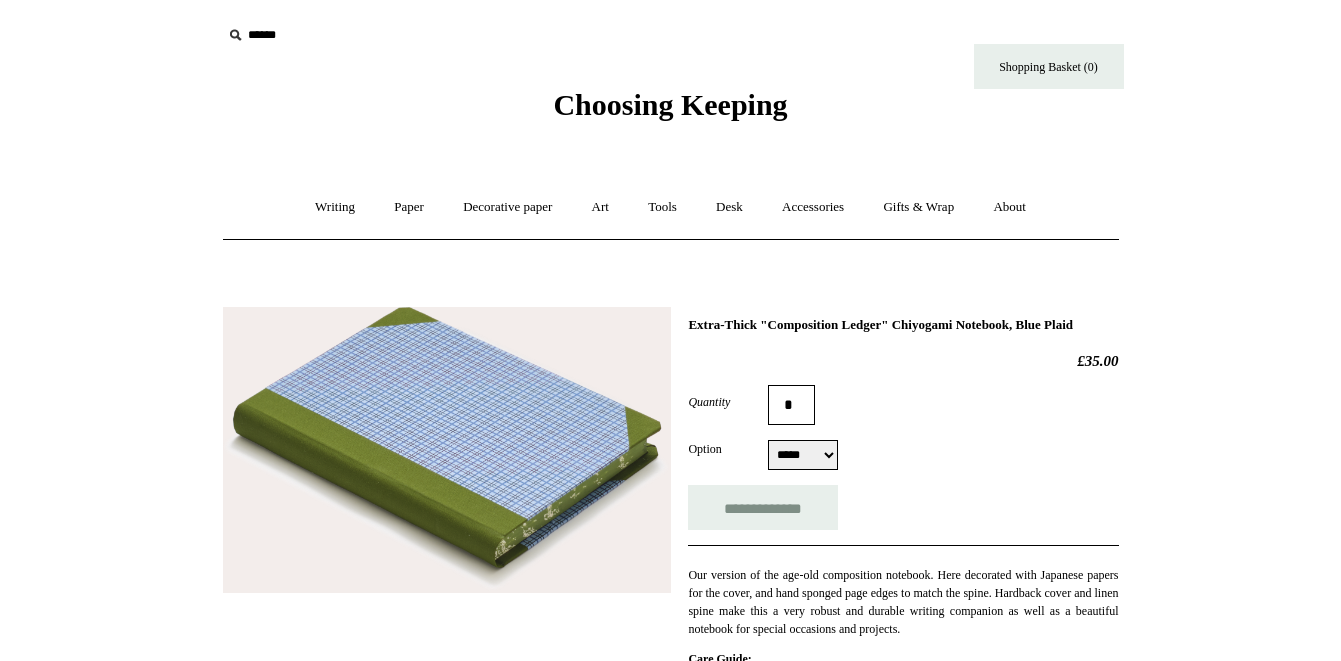scroll, scrollTop: 0, scrollLeft: 0, axis: both 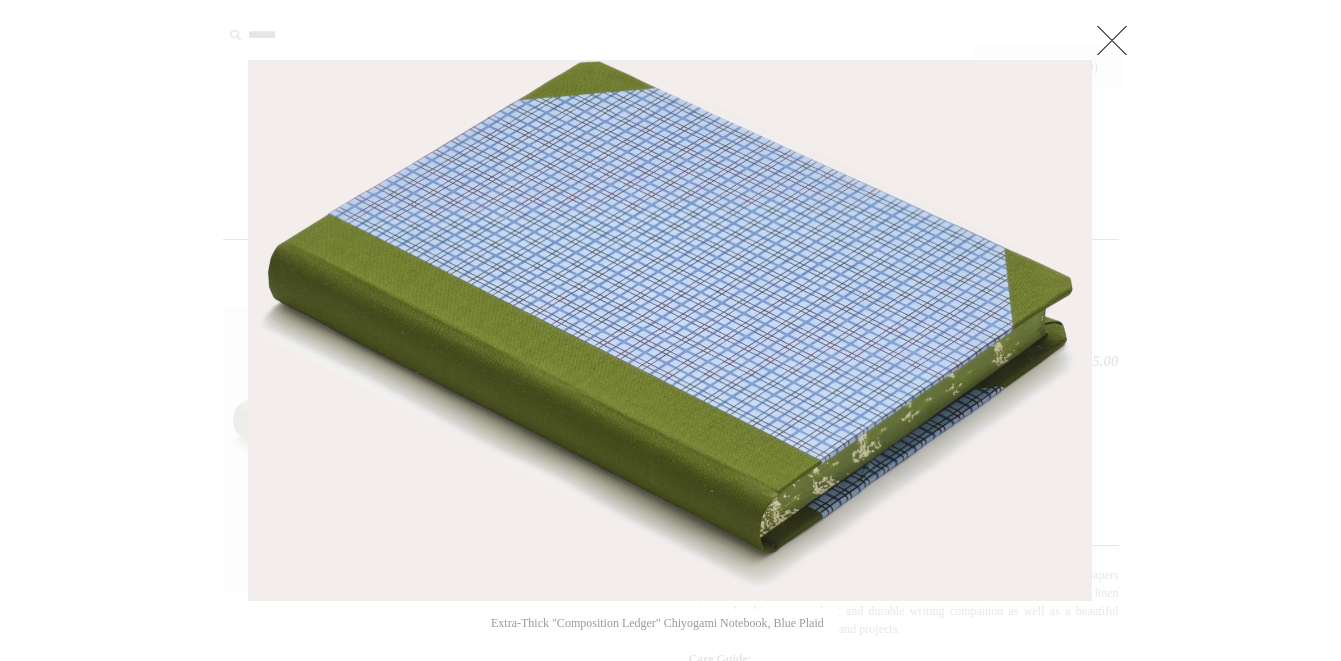 click at bounding box center [1112, 40] 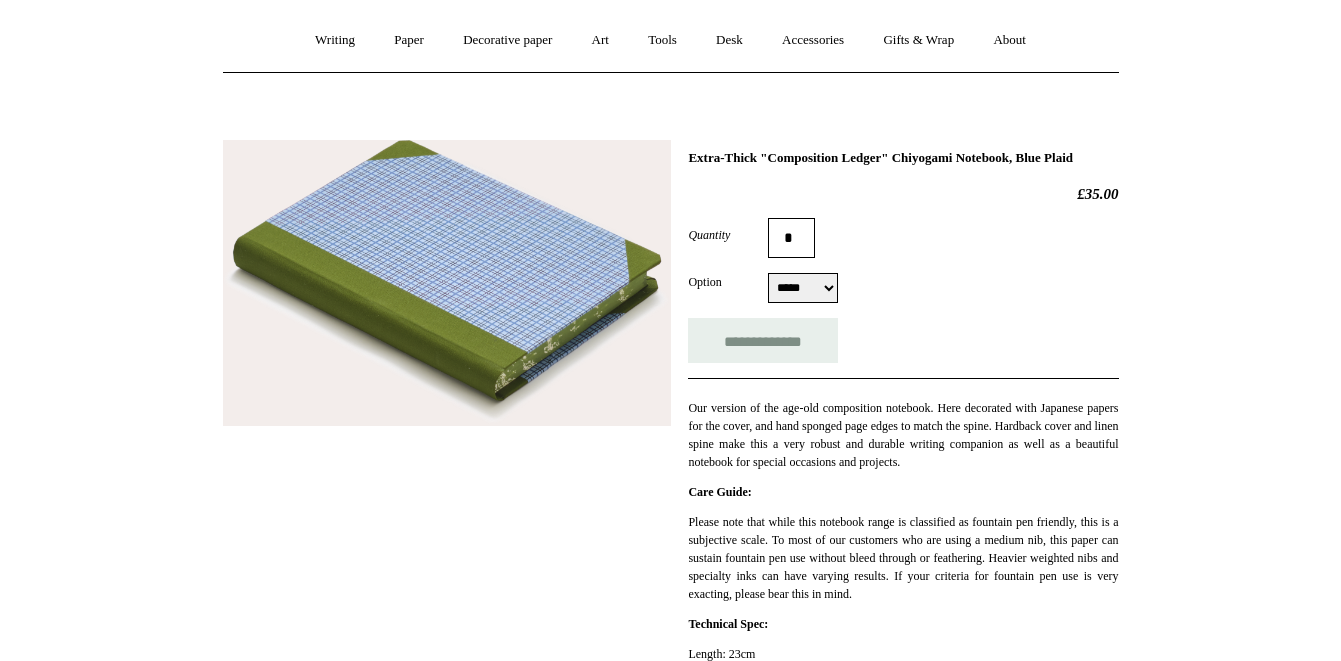 scroll, scrollTop: 168, scrollLeft: 0, axis: vertical 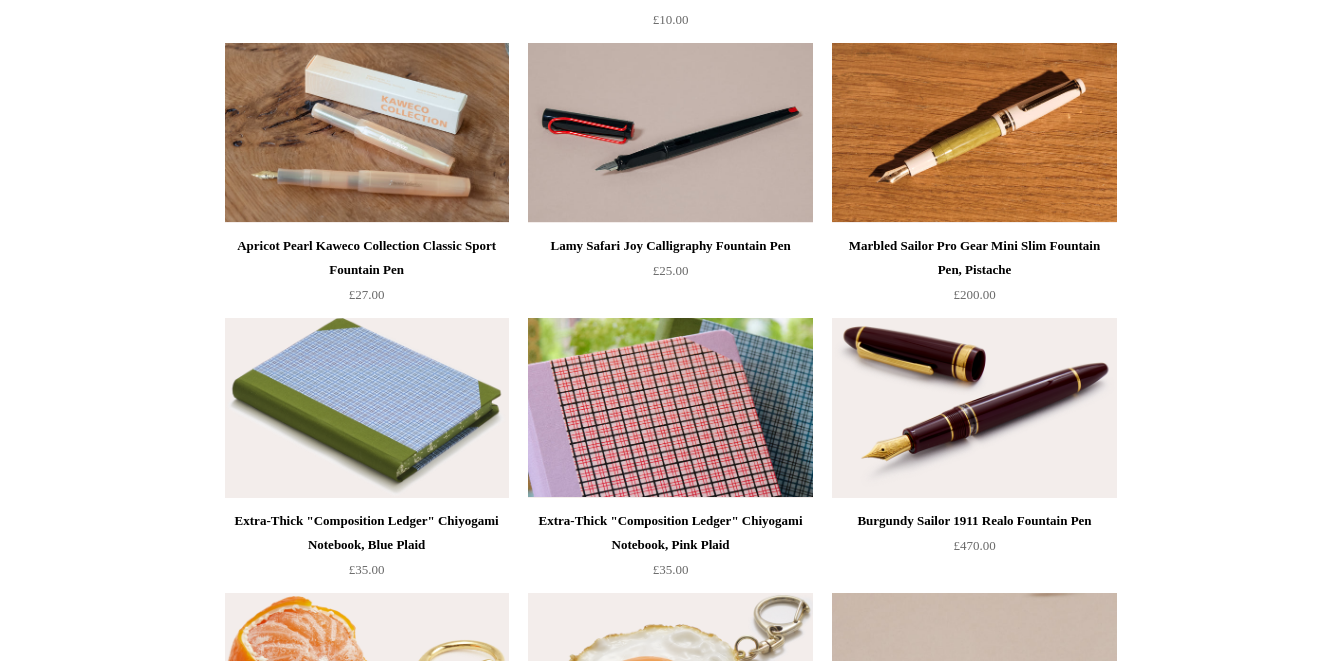 click at bounding box center (670, 408) 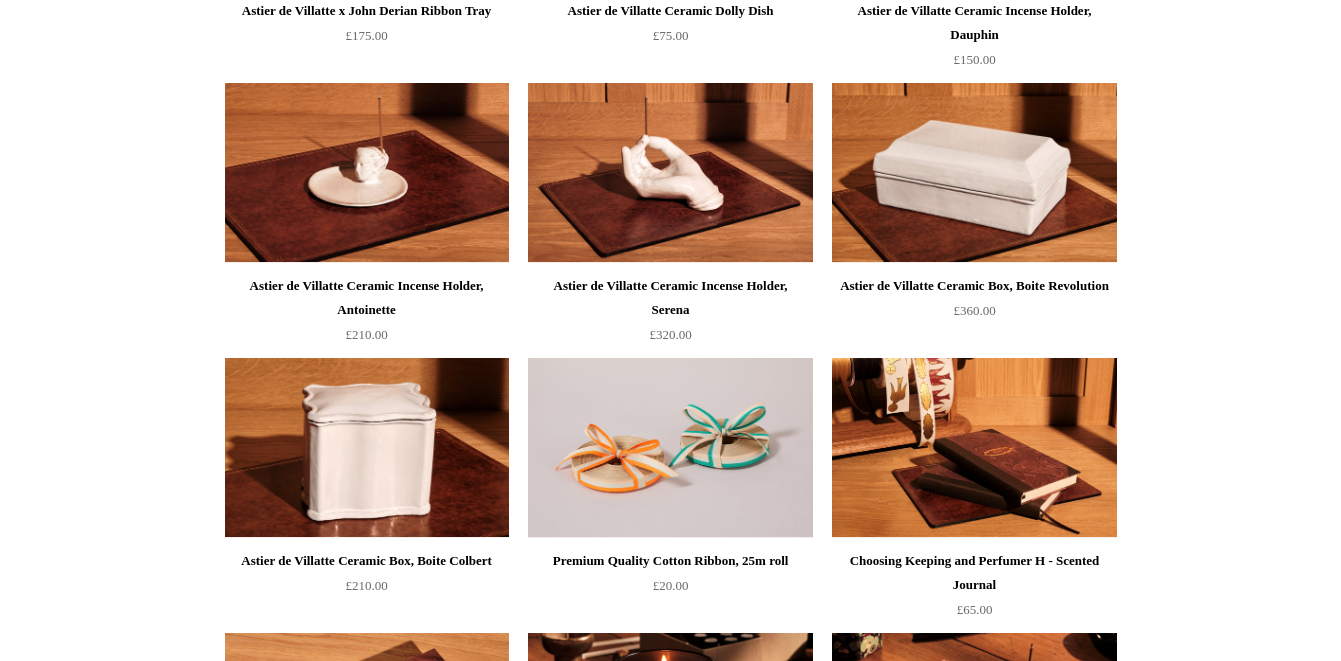 scroll, scrollTop: 2105, scrollLeft: 0, axis: vertical 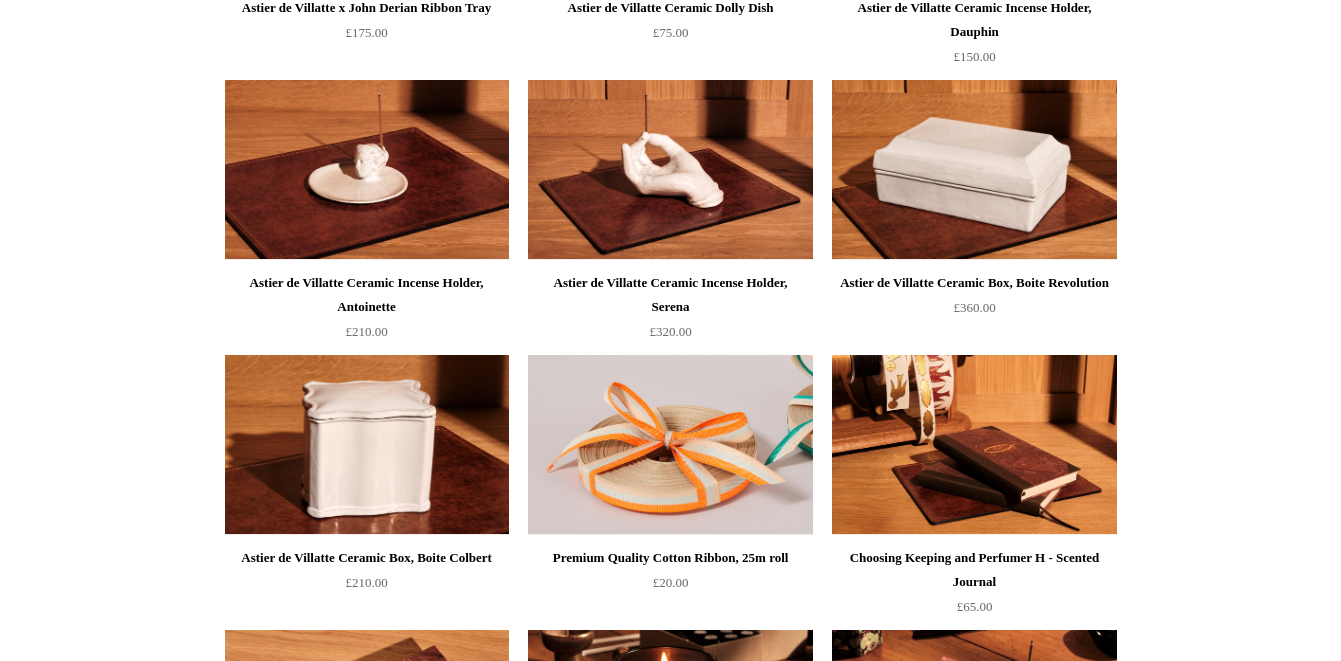 click at bounding box center (670, 445) 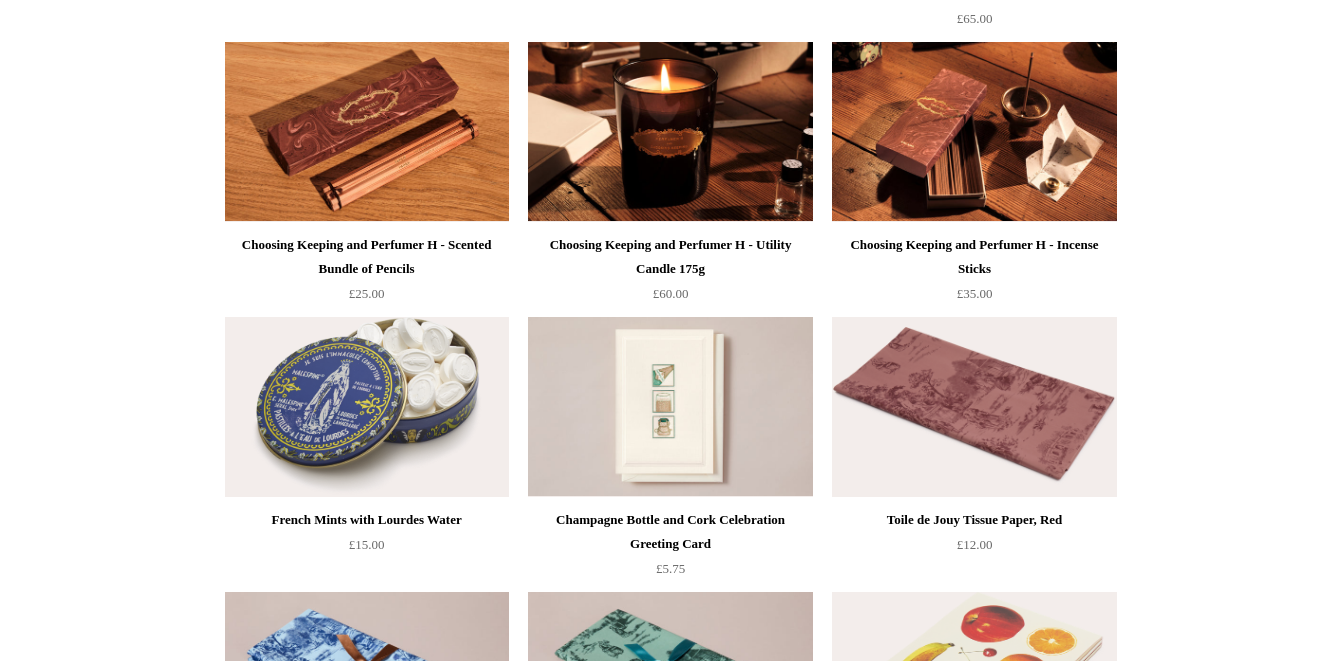 scroll, scrollTop: 2694, scrollLeft: 0, axis: vertical 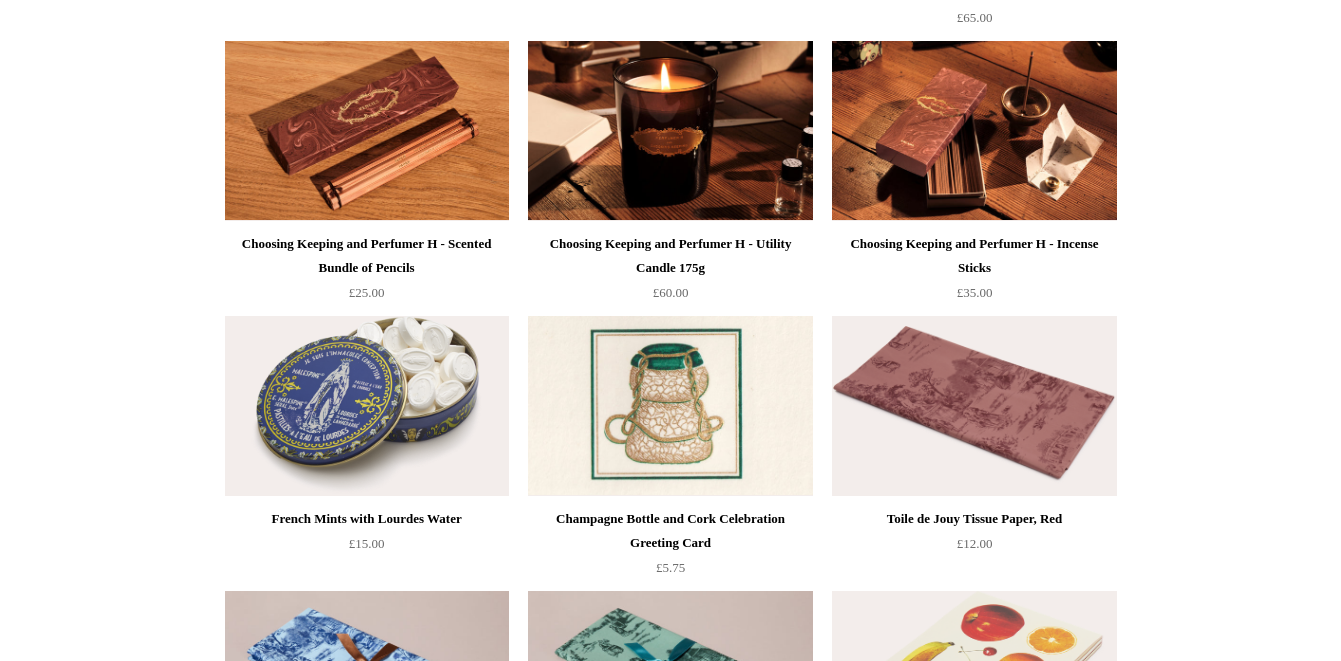 click at bounding box center [670, 406] 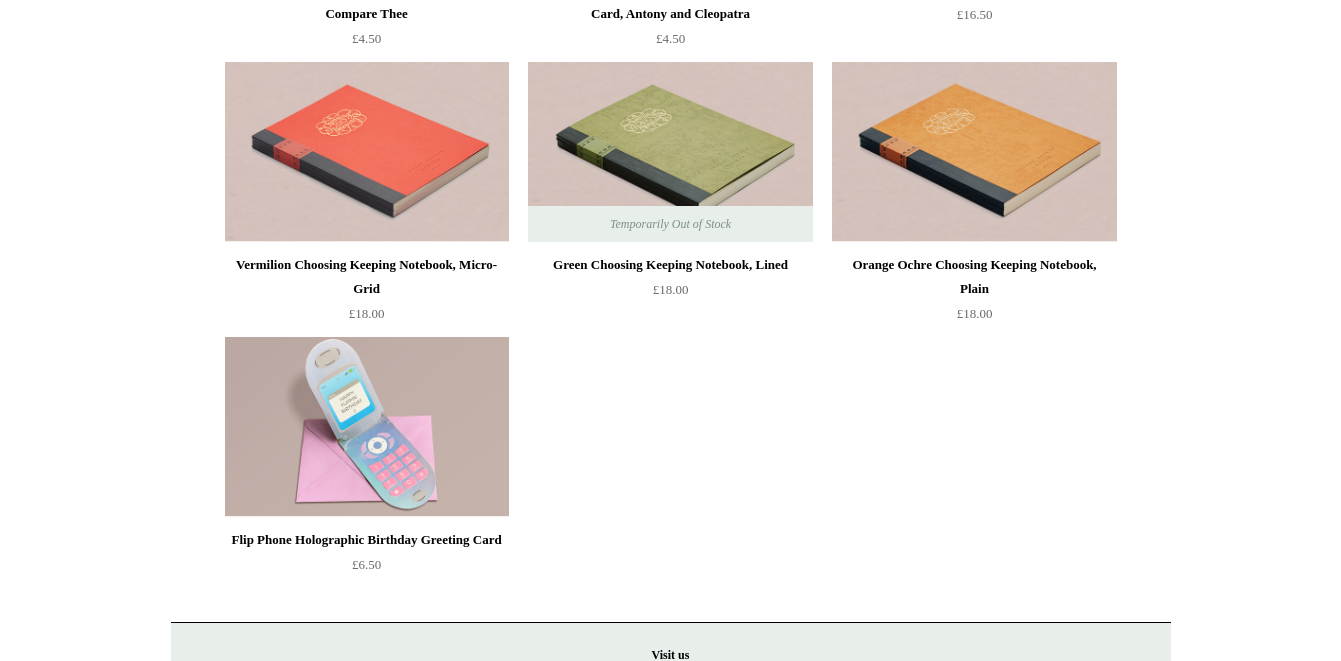 scroll, scrollTop: 4334, scrollLeft: 0, axis: vertical 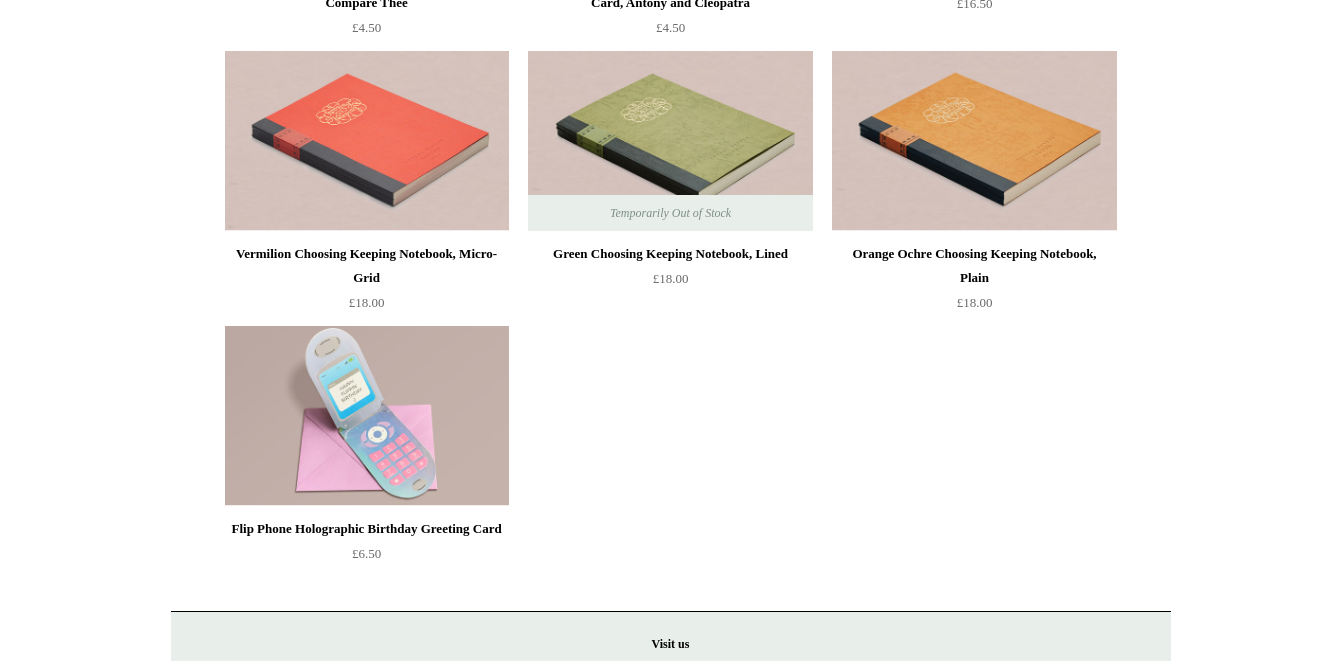 click on "Temporarily Out of Stock" at bounding box center (670, 213) 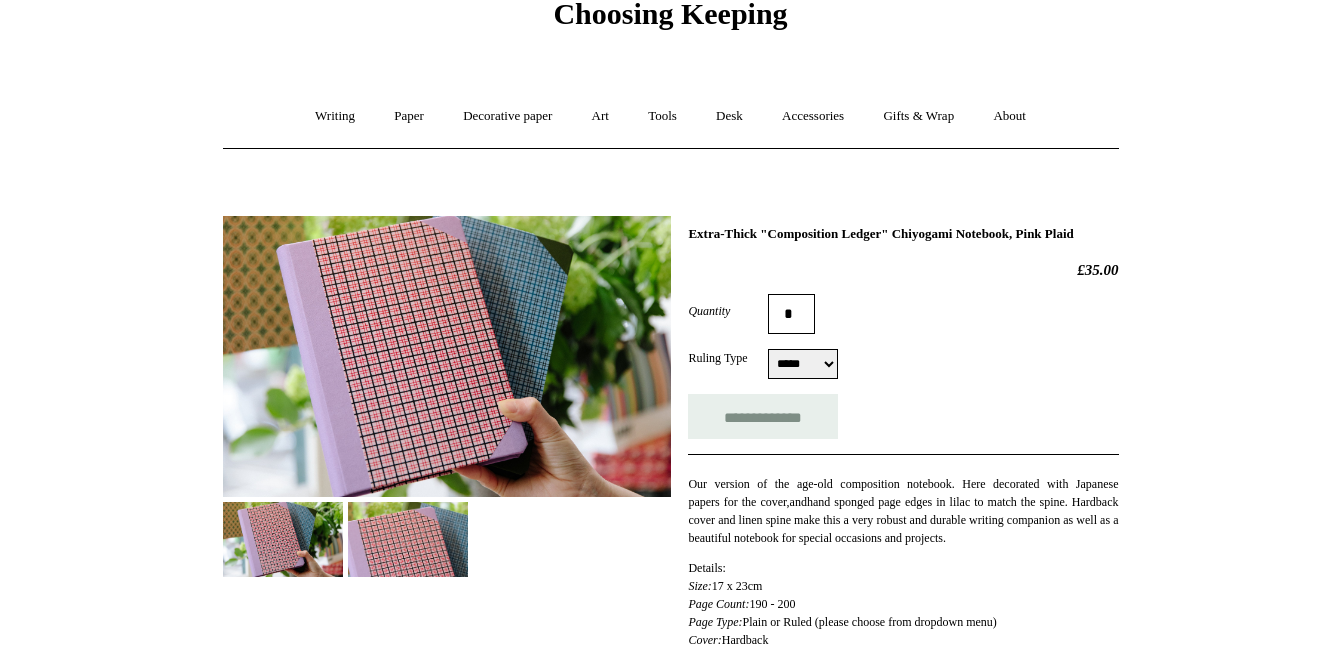 scroll, scrollTop: 96, scrollLeft: 0, axis: vertical 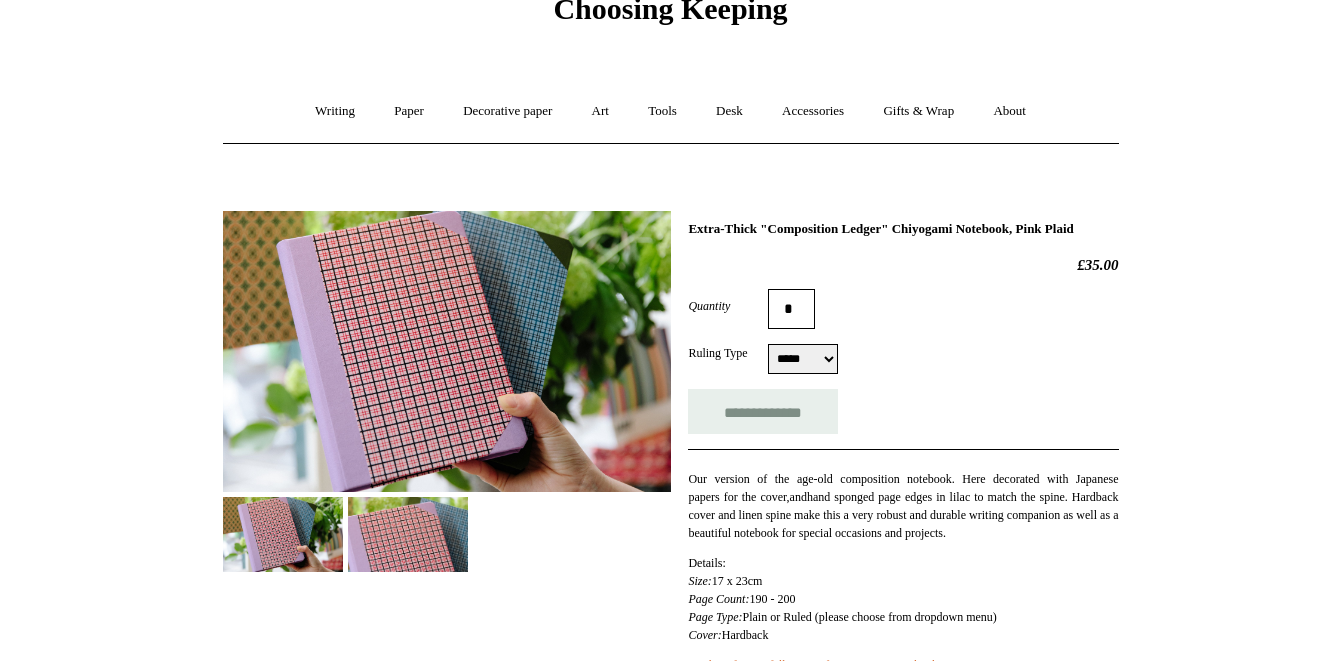 click on "***** *****" at bounding box center [803, 359] 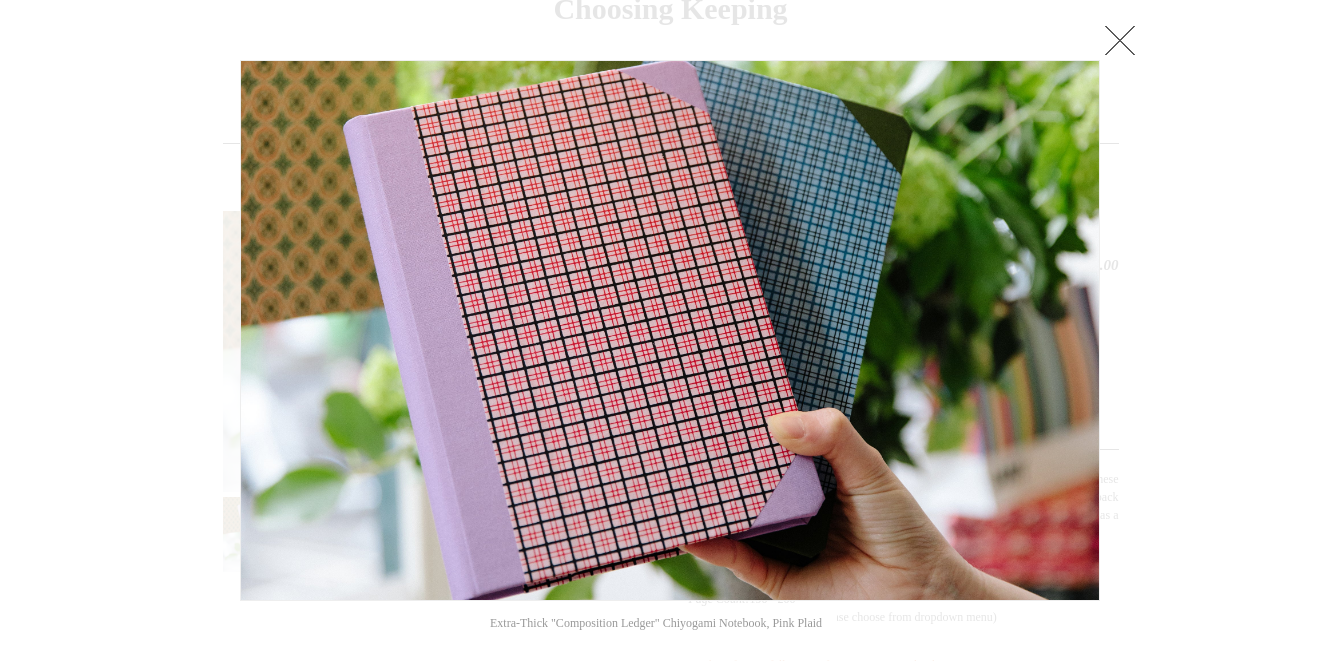 click at bounding box center [1120, 40] 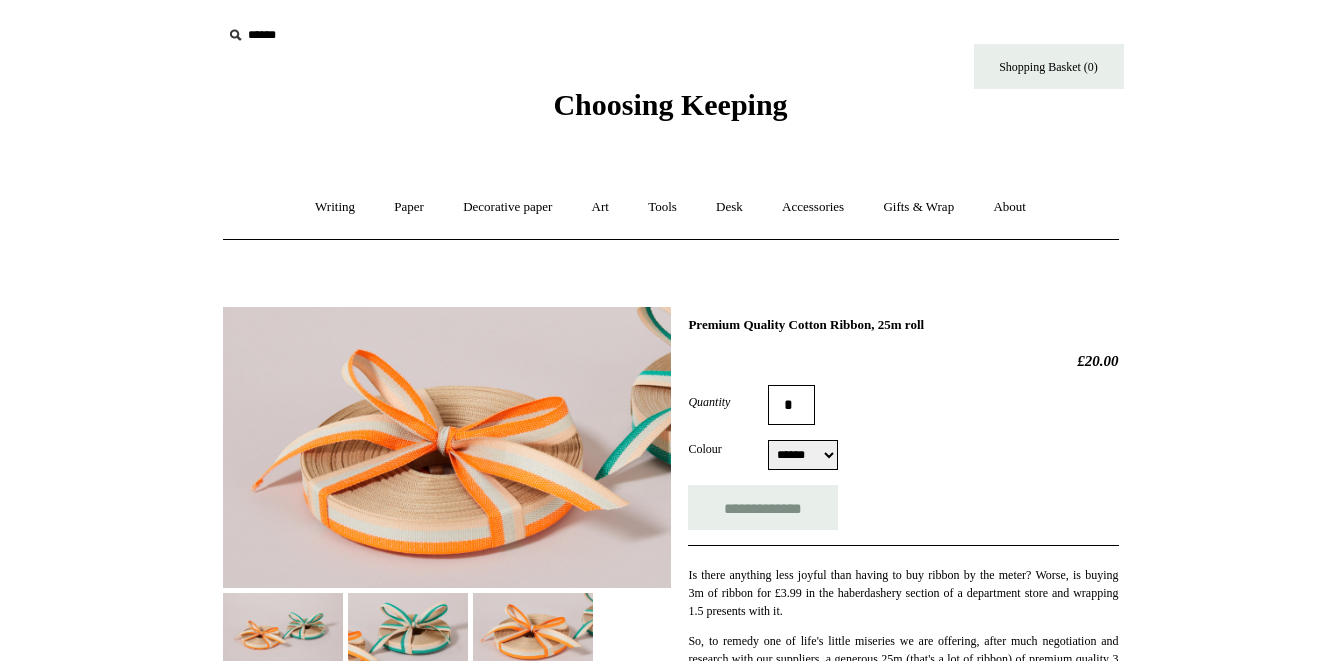 scroll, scrollTop: 0, scrollLeft: 0, axis: both 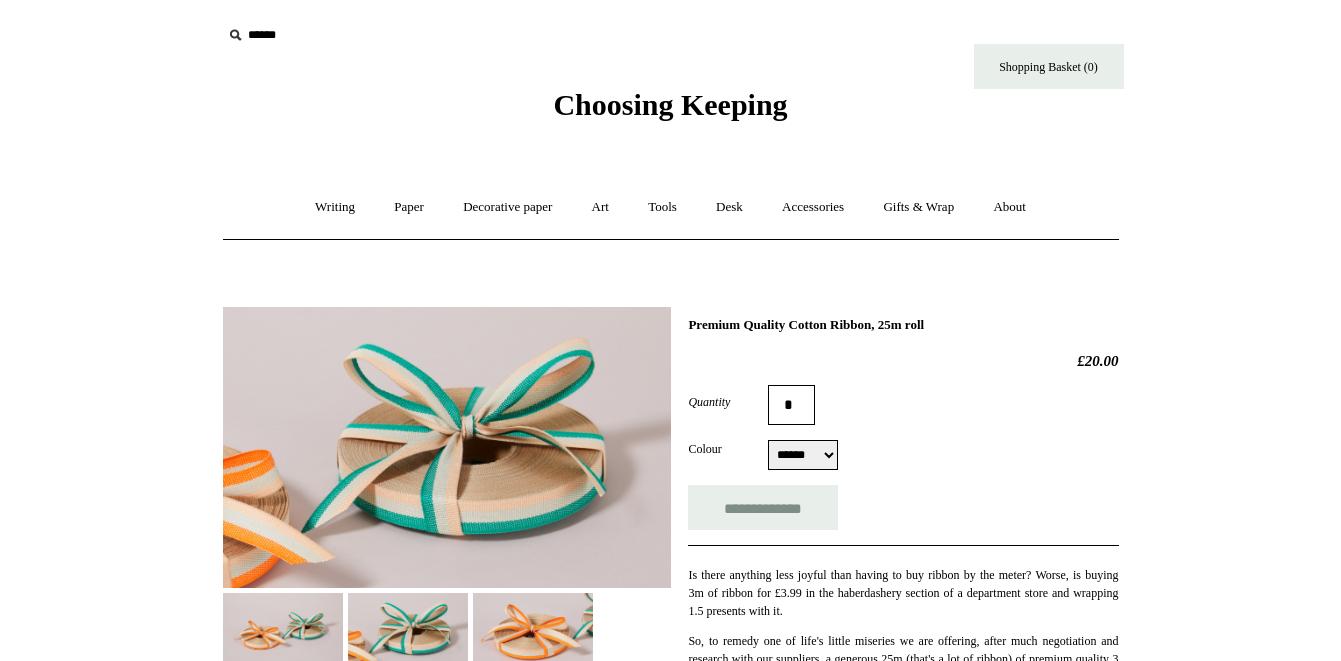 click at bounding box center (447, 447) 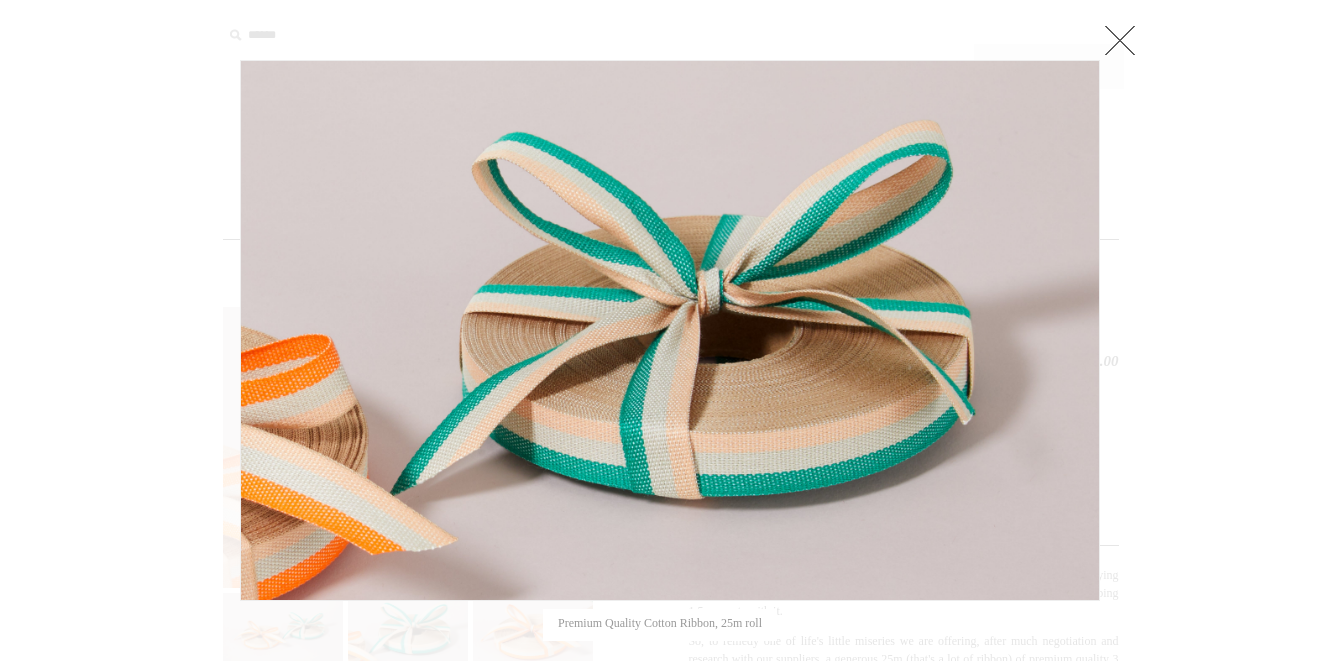 click at bounding box center (1120, 40) 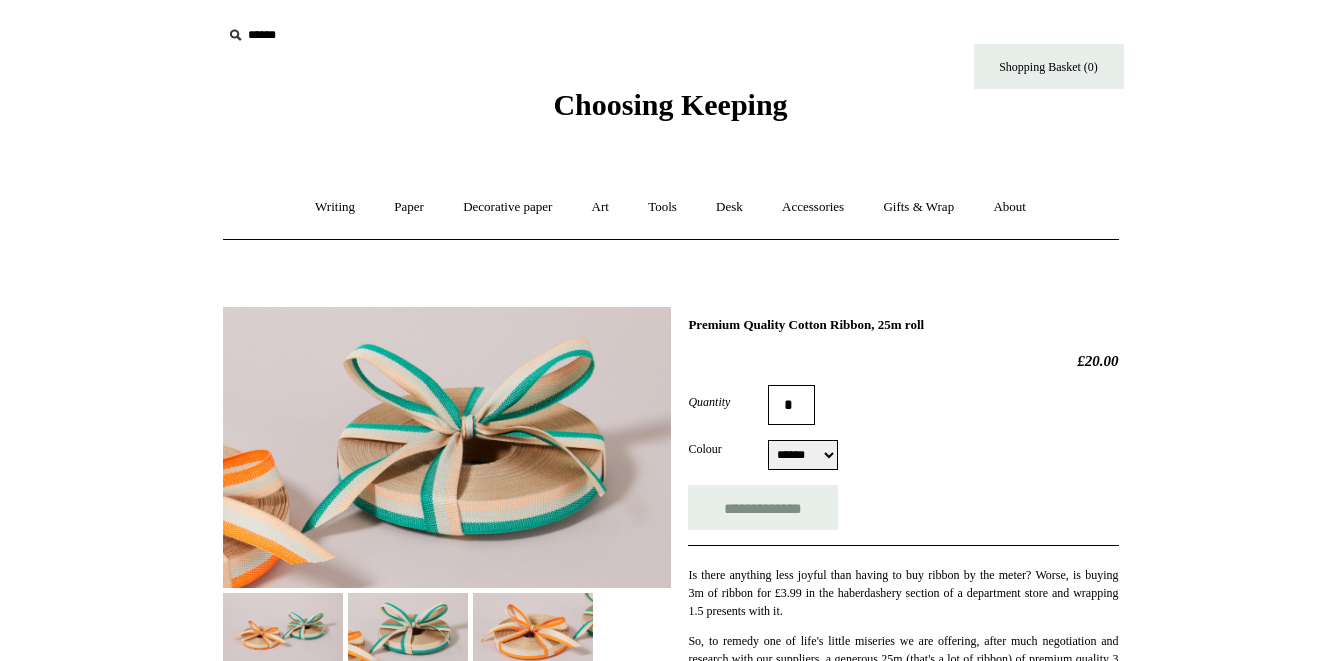 click on "****** *****" at bounding box center [803, 455] 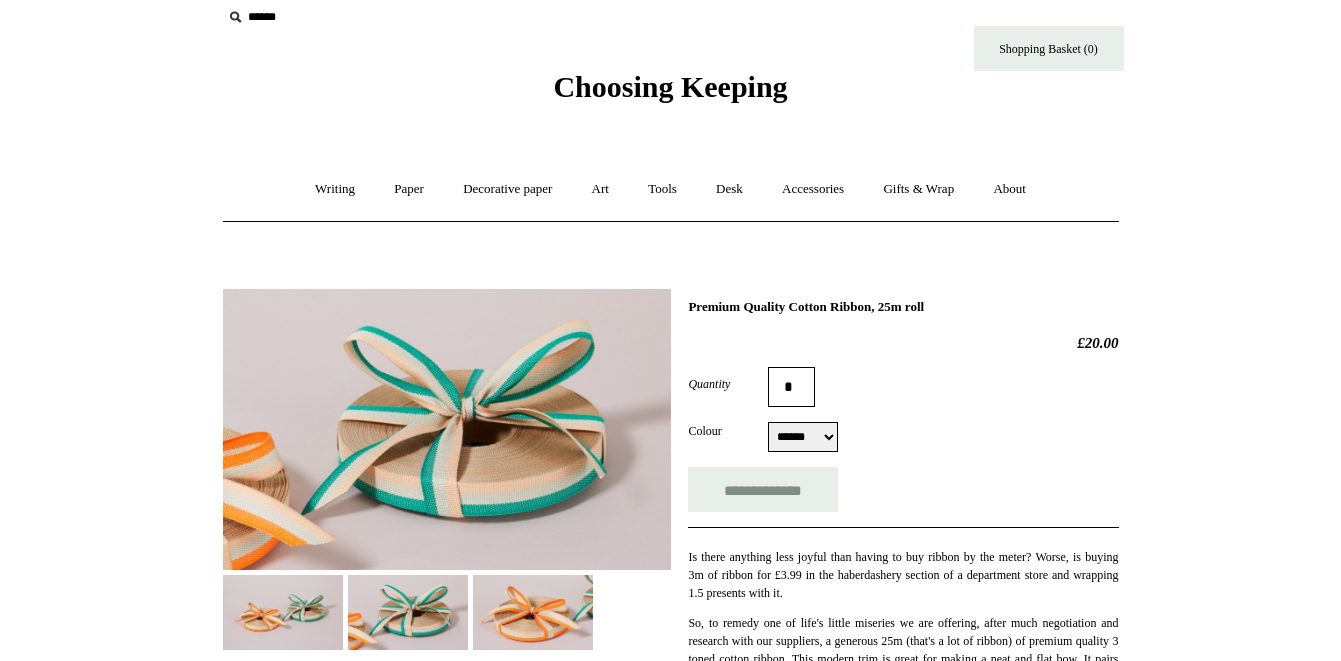 scroll, scrollTop: 29, scrollLeft: 0, axis: vertical 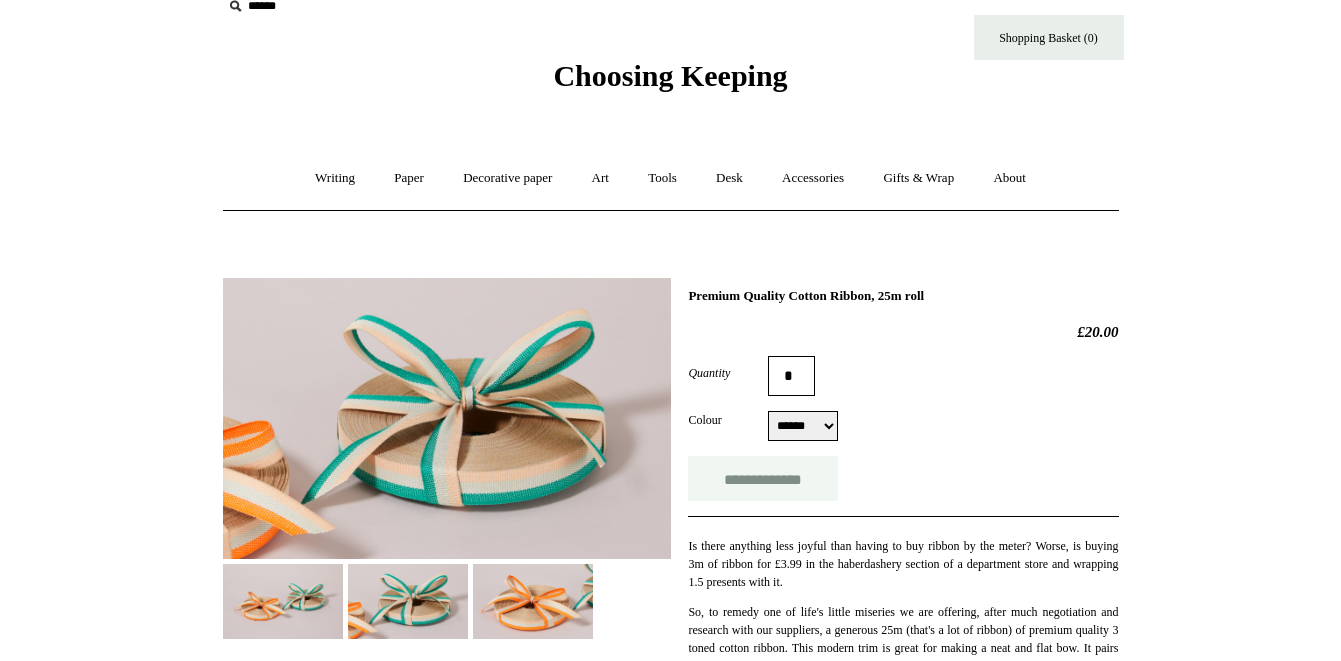 click on "**********" at bounding box center [763, 478] 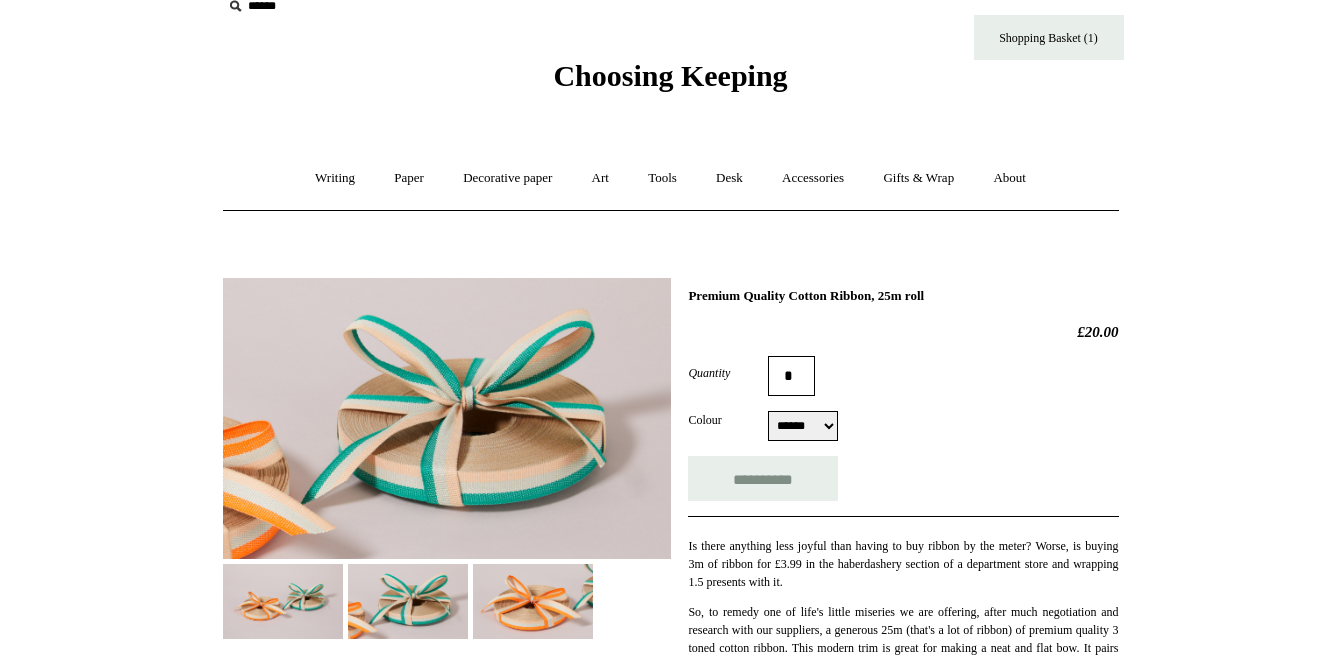 type on "**********" 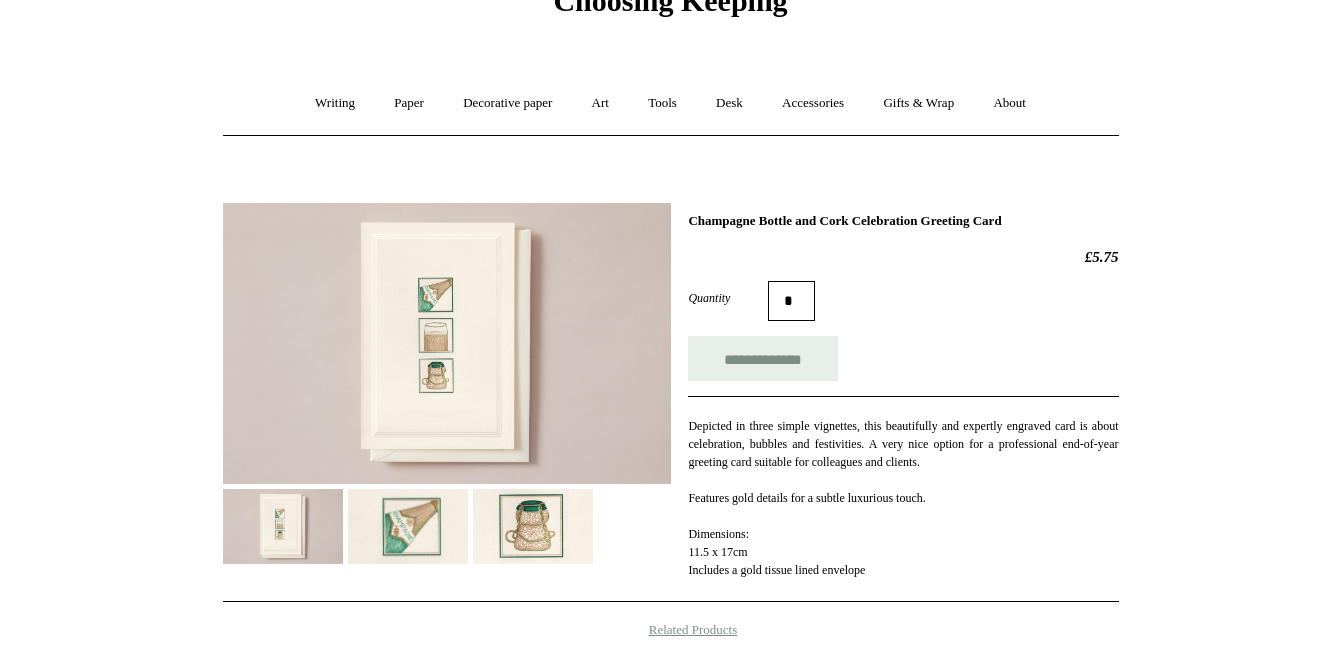scroll, scrollTop: 105, scrollLeft: 0, axis: vertical 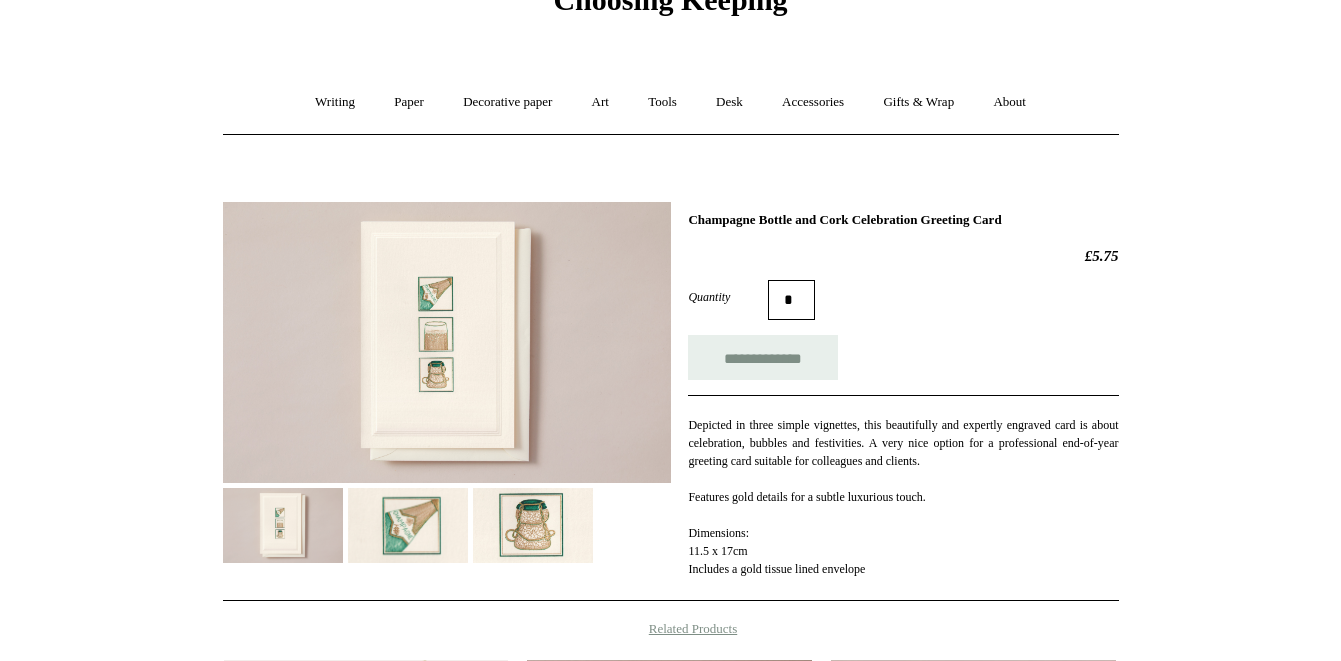 click at bounding box center [533, 525] 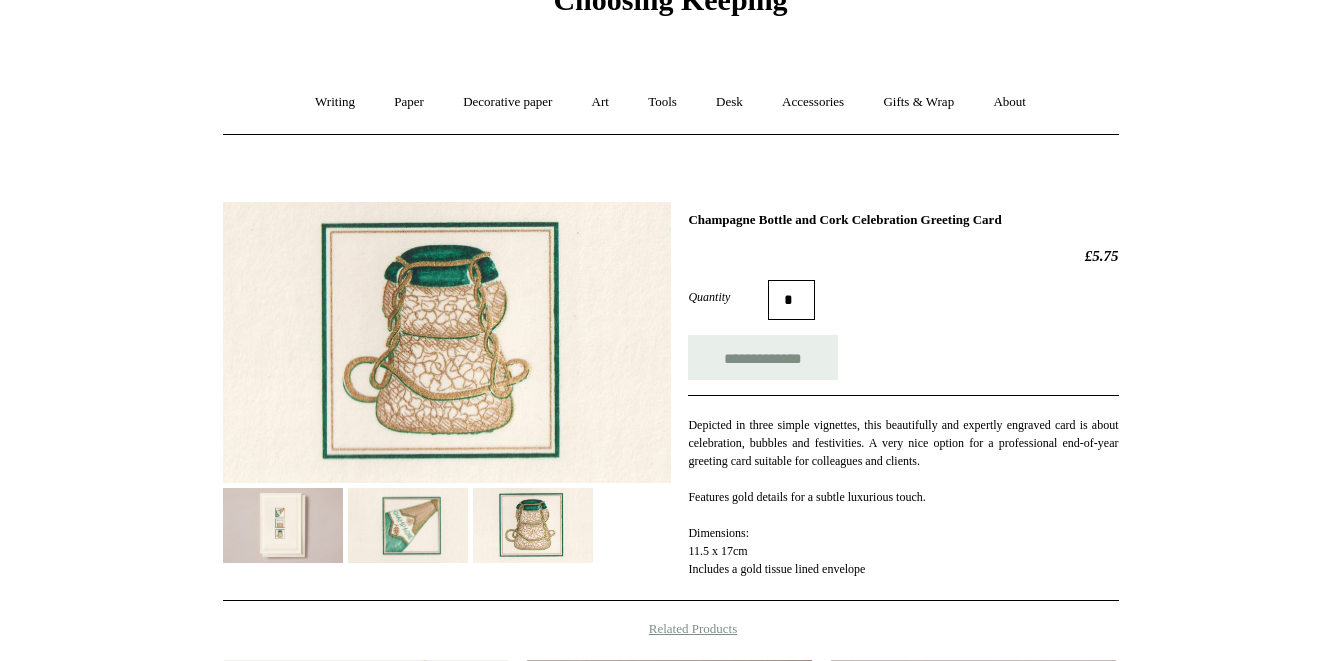 click at bounding box center (408, 525) 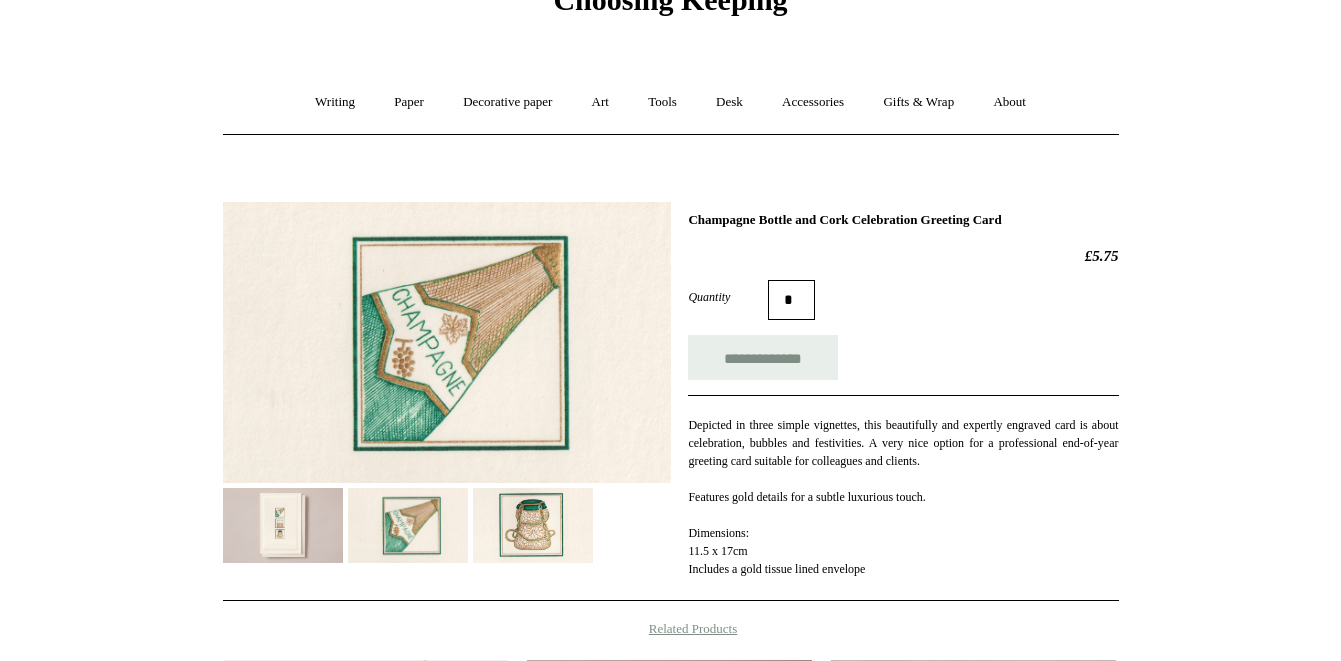 click at bounding box center [283, 525] 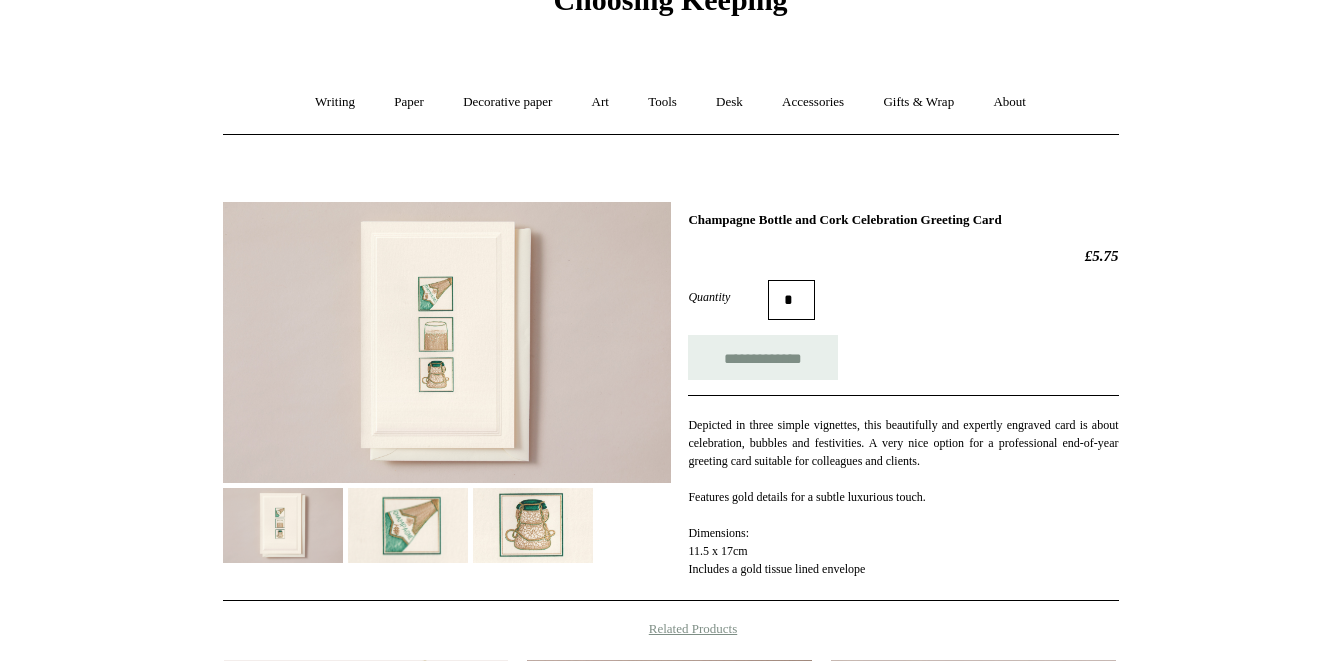 click at bounding box center [447, 342] 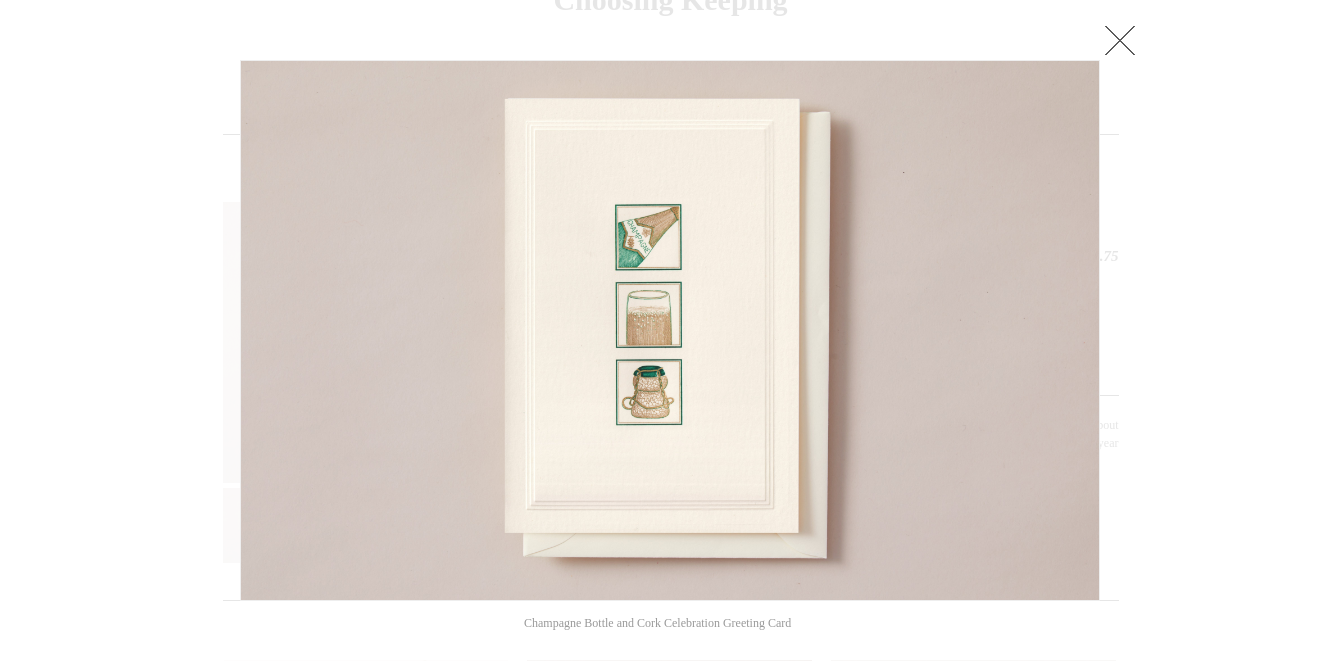 click at bounding box center (1120, 40) 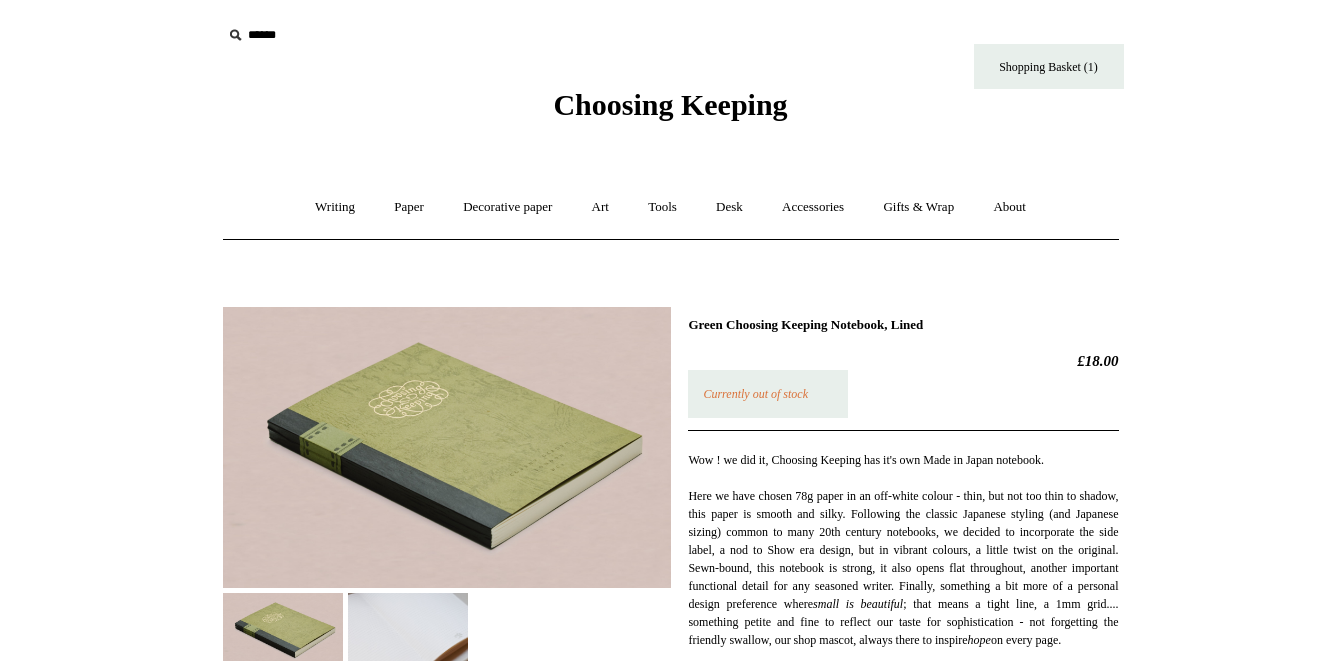 scroll, scrollTop: 0, scrollLeft: 0, axis: both 